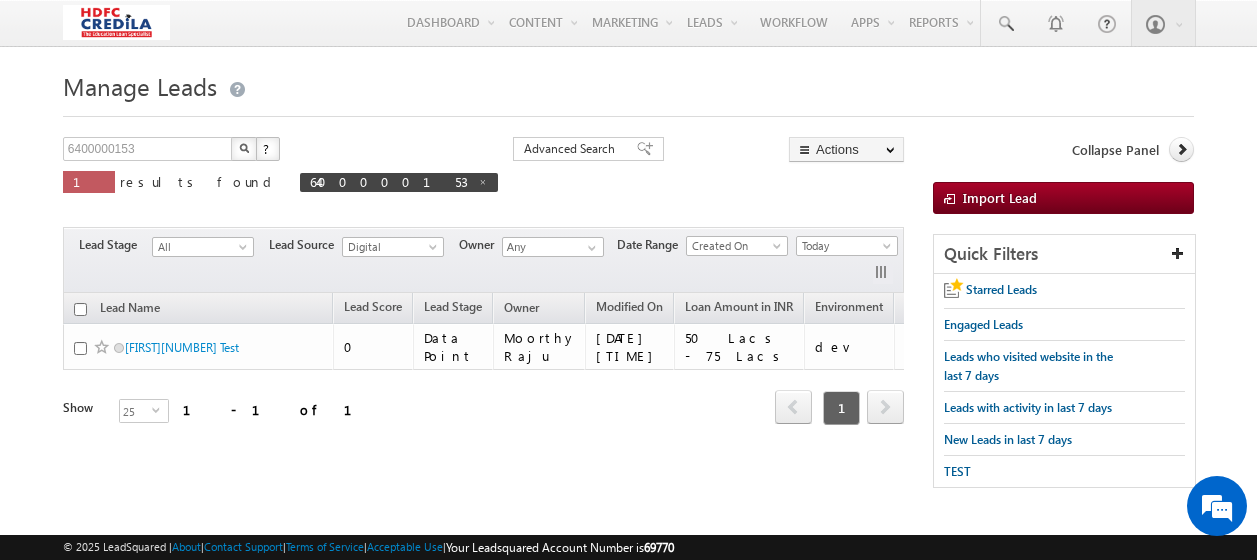 scroll, scrollTop: 0, scrollLeft: 0, axis: both 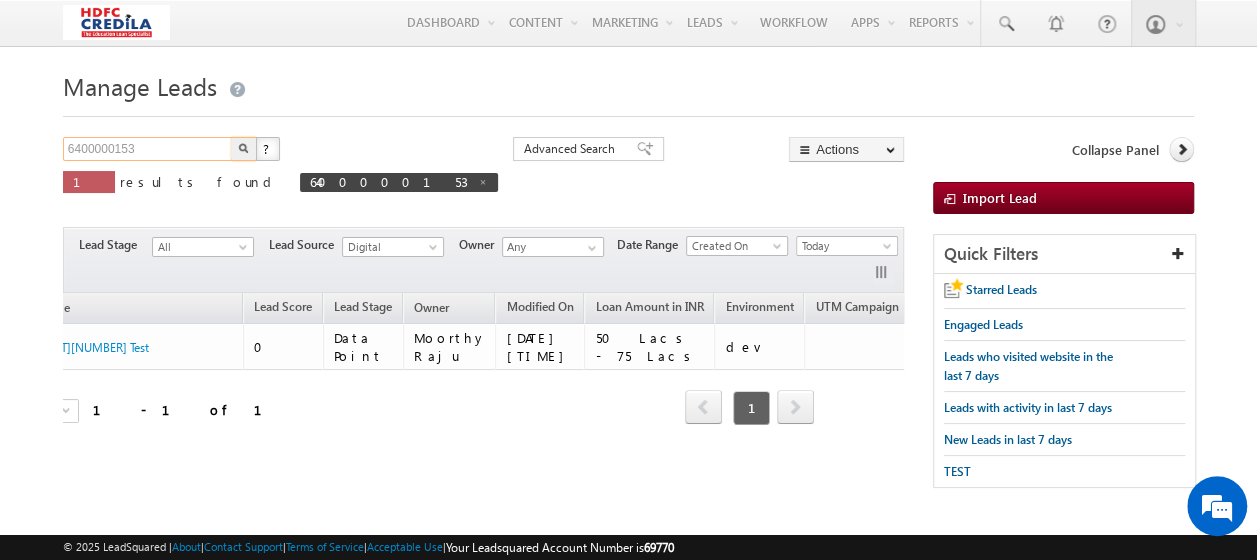 drag, startPoint x: 148, startPoint y: 148, endPoint x: -4, endPoint y: 156, distance: 152.21039 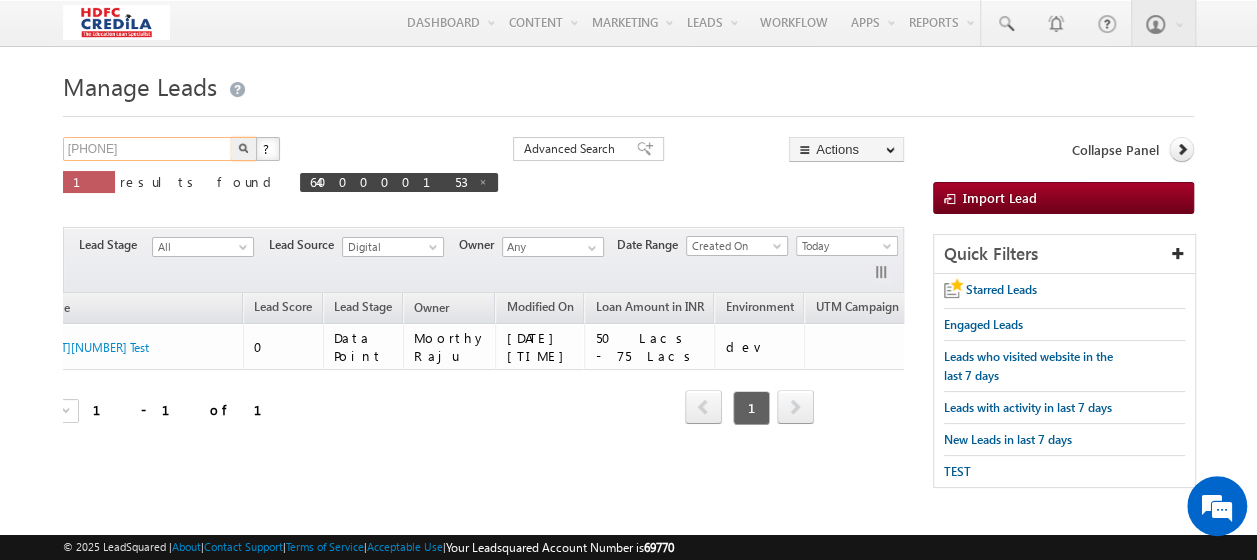 type on "[PHONE]" 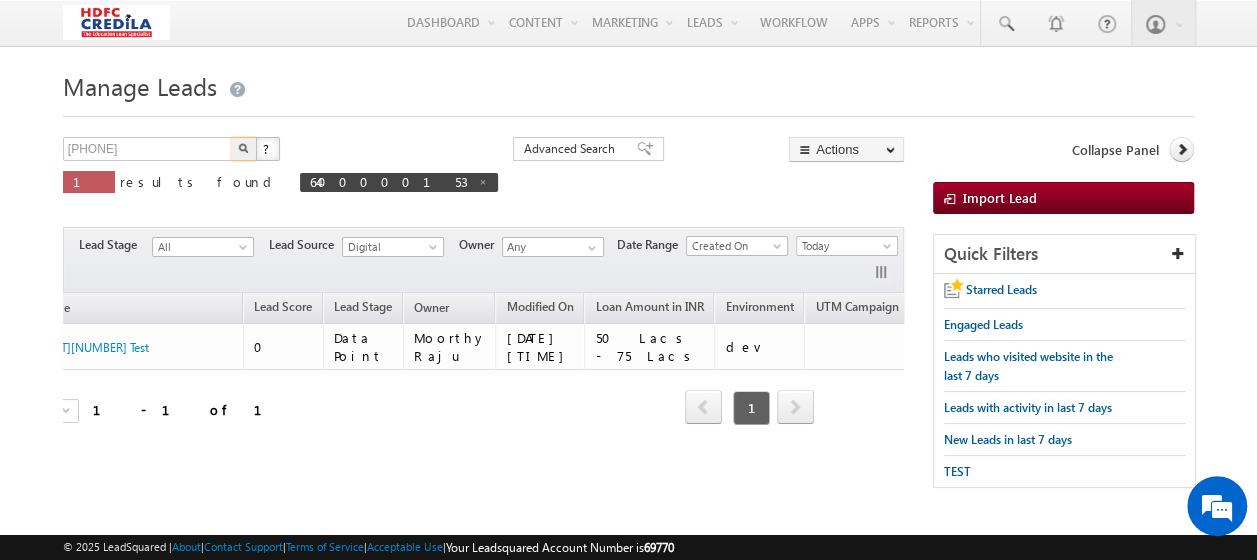 click at bounding box center [243, 148] 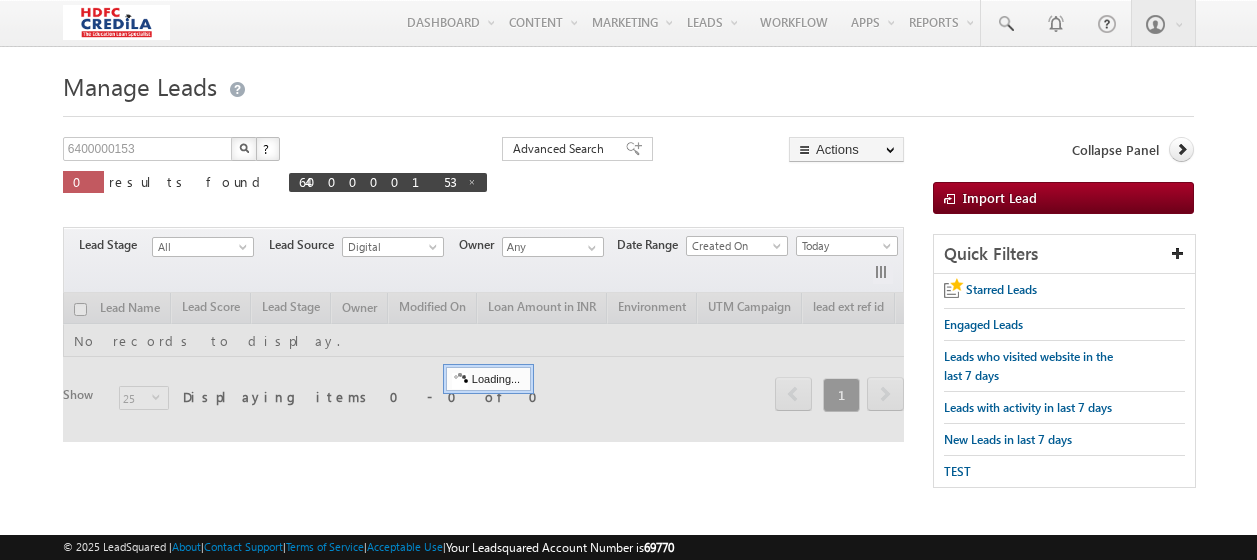 scroll, scrollTop: 0, scrollLeft: 0, axis: both 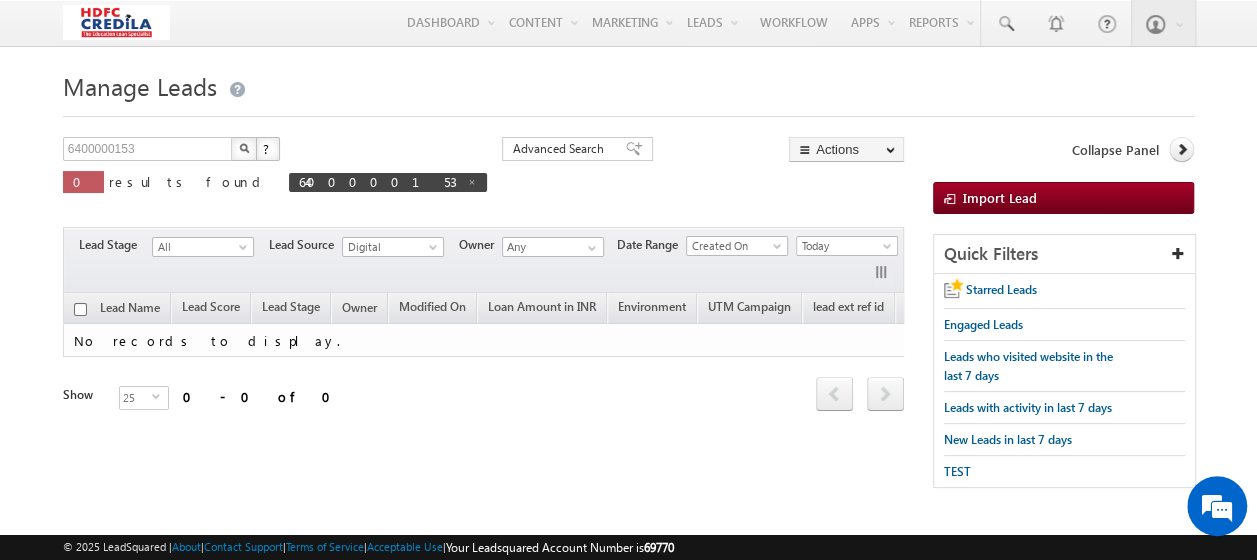 click at bounding box center [244, 148] 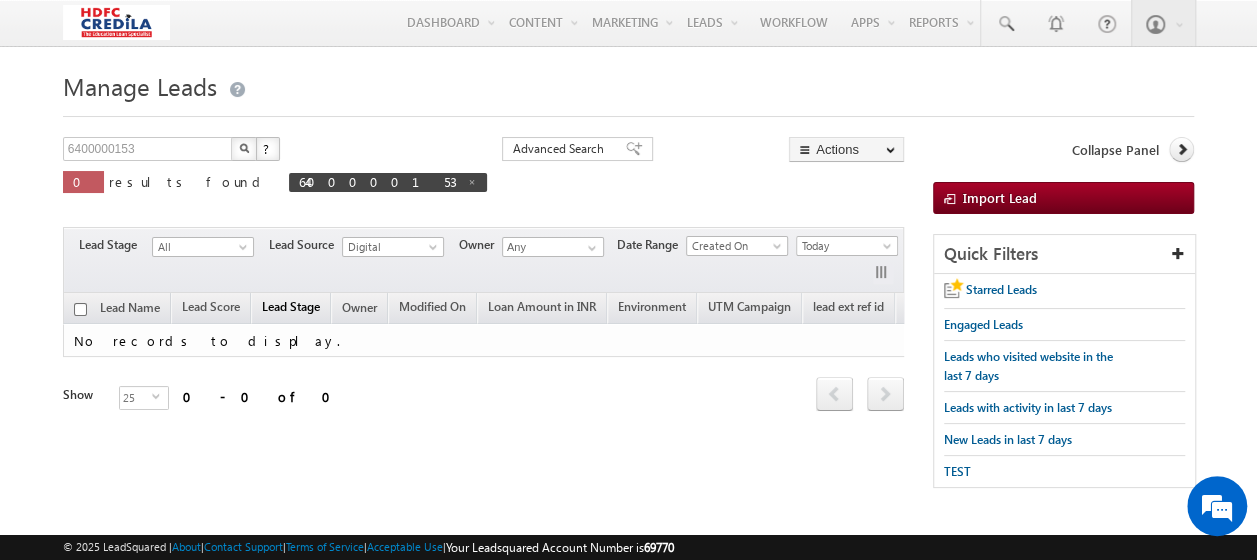scroll, scrollTop: 0, scrollLeft: 0, axis: both 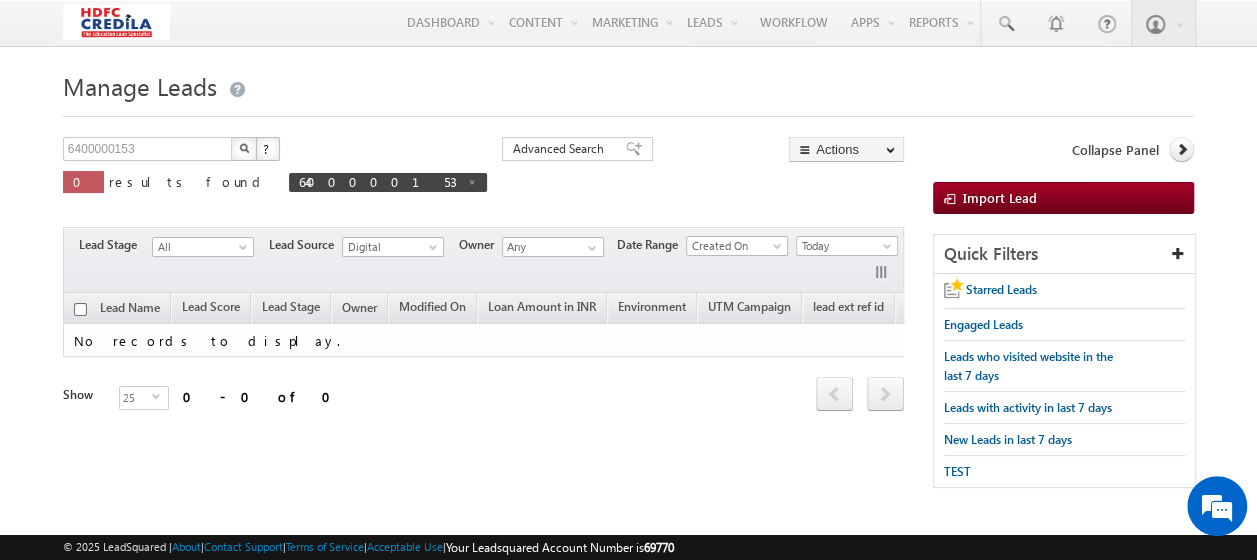 click at bounding box center (244, 149) 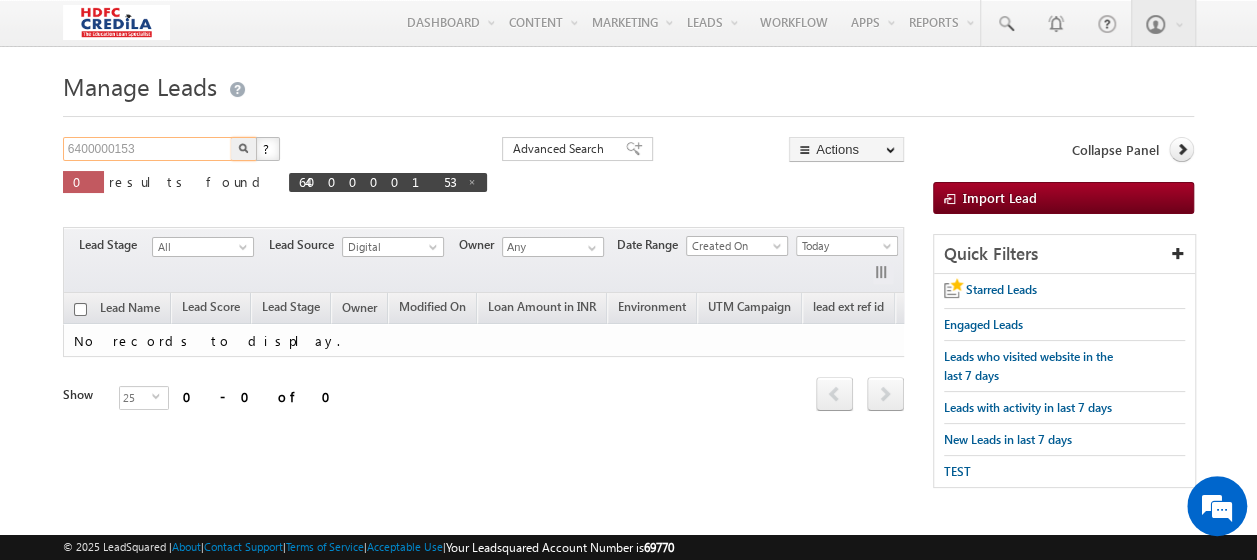 drag, startPoint x: 166, startPoint y: 149, endPoint x: 0, endPoint y: 142, distance: 166.14752 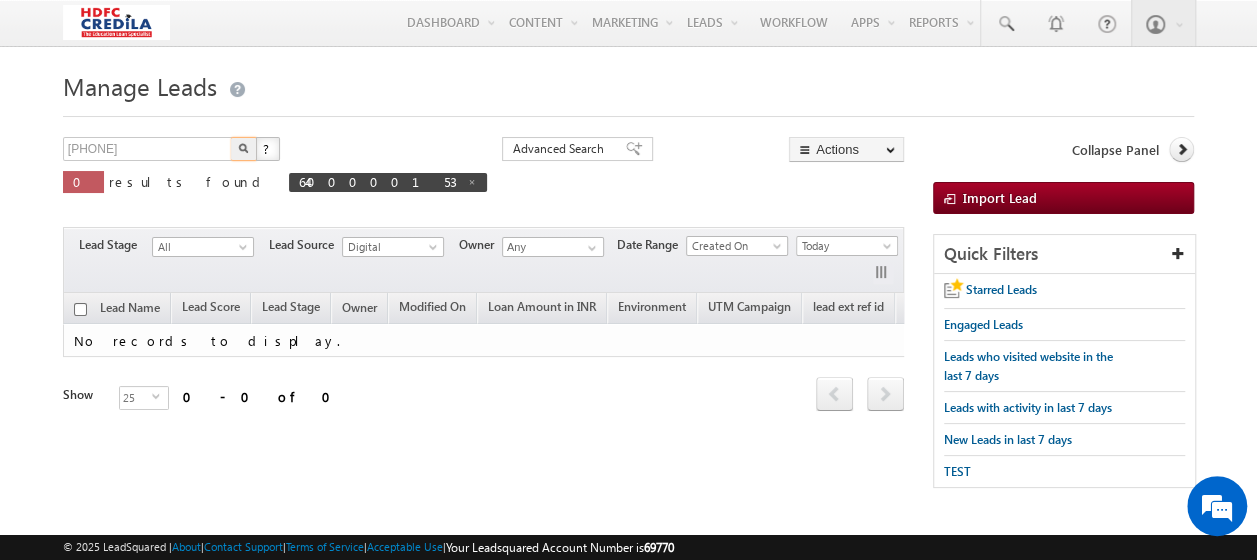 click at bounding box center [243, 148] 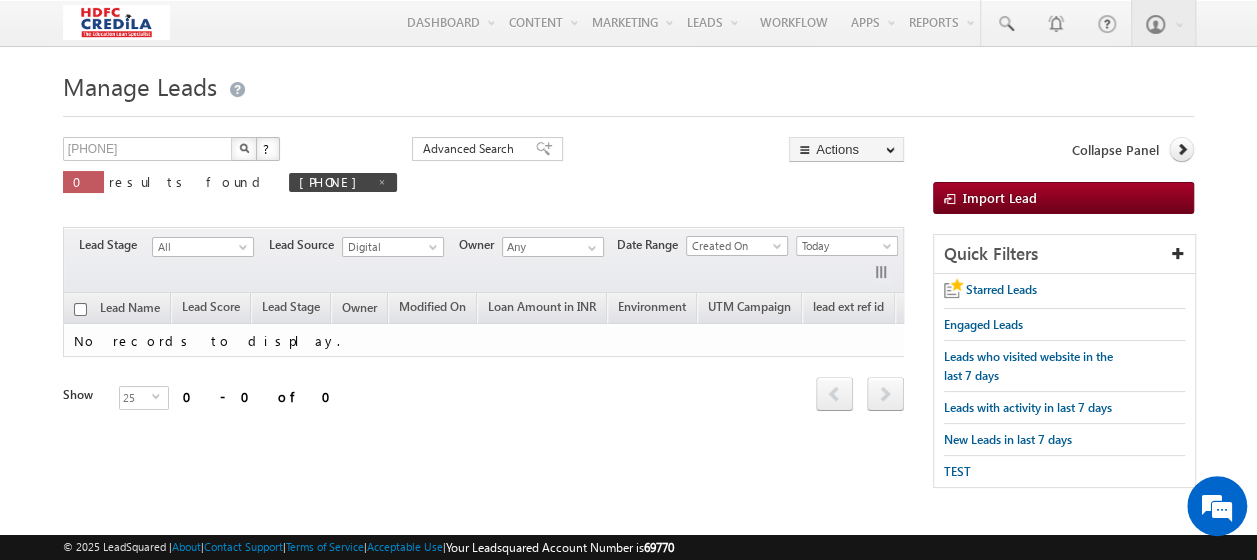 click at bounding box center (244, 148) 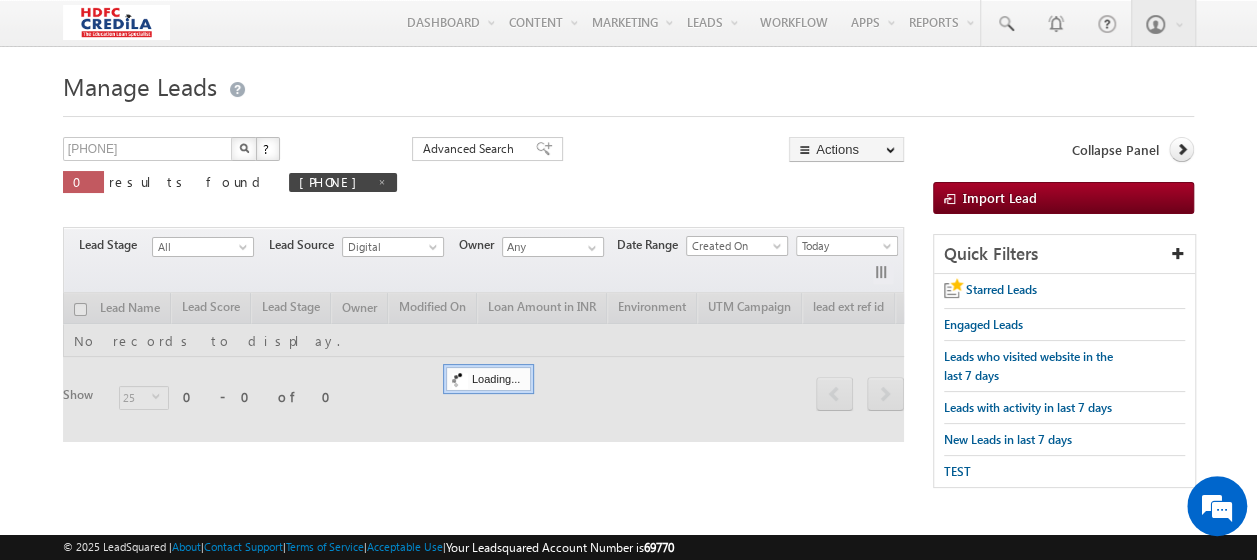 click at bounding box center [244, 148] 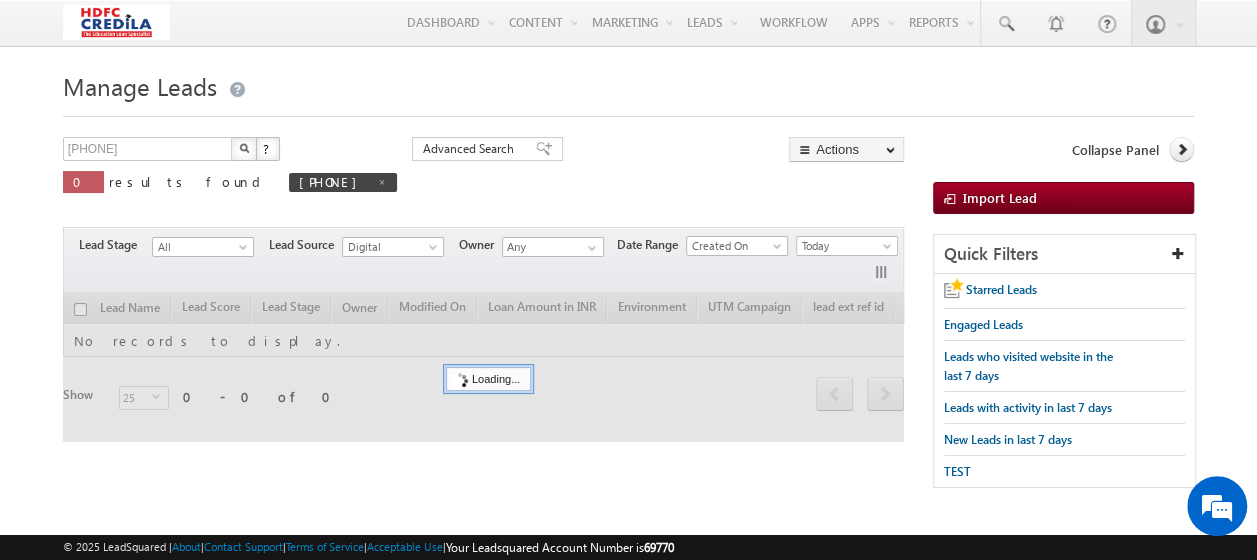 click at bounding box center (244, 148) 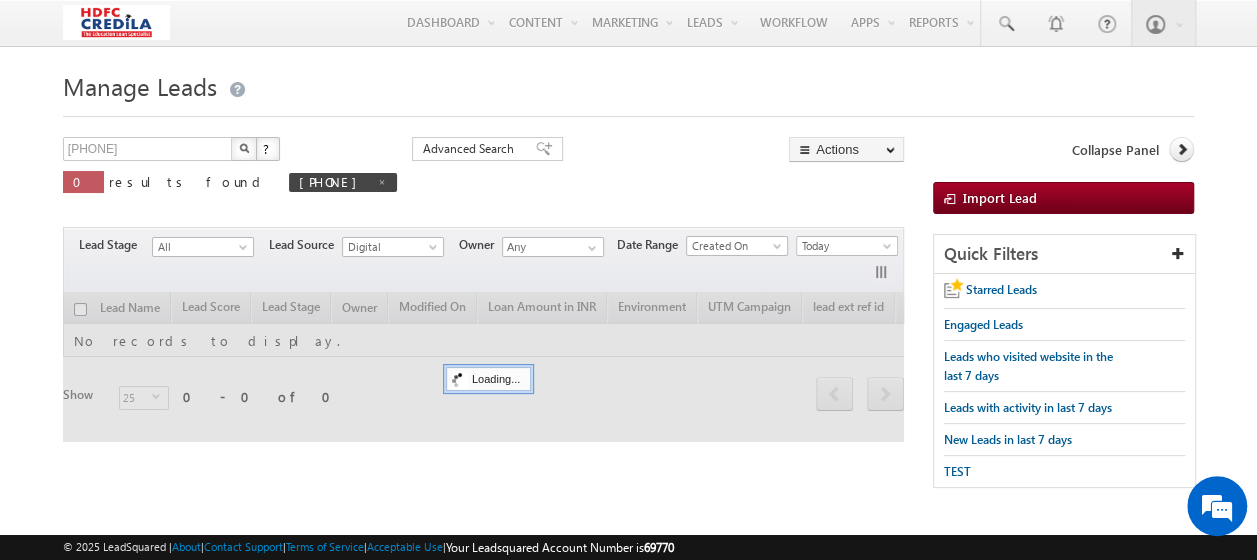 click at bounding box center [244, 148] 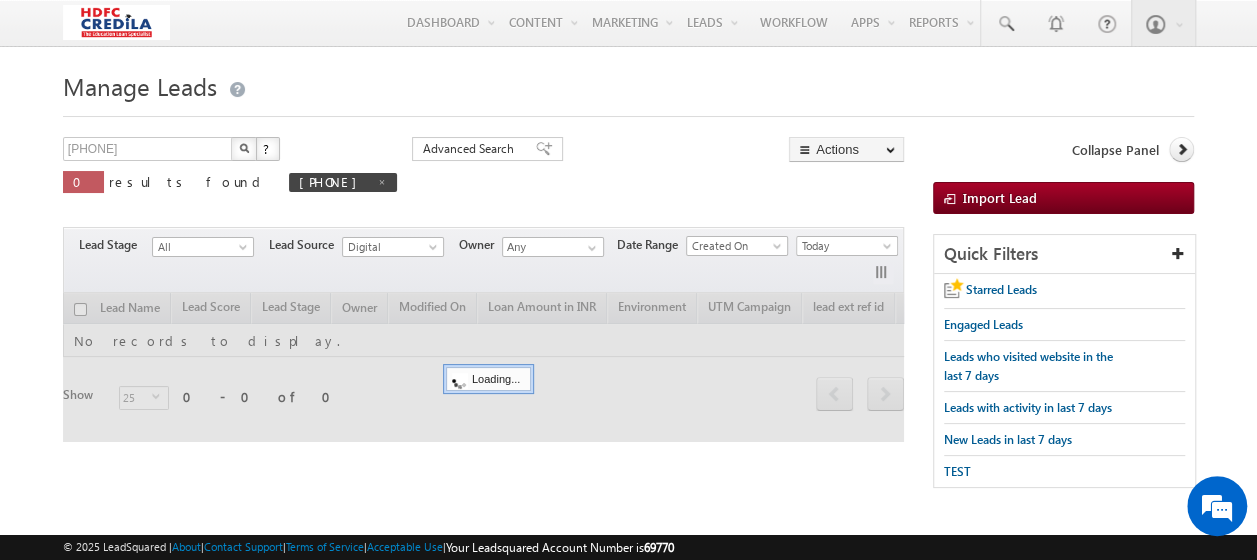 click at bounding box center [244, 148] 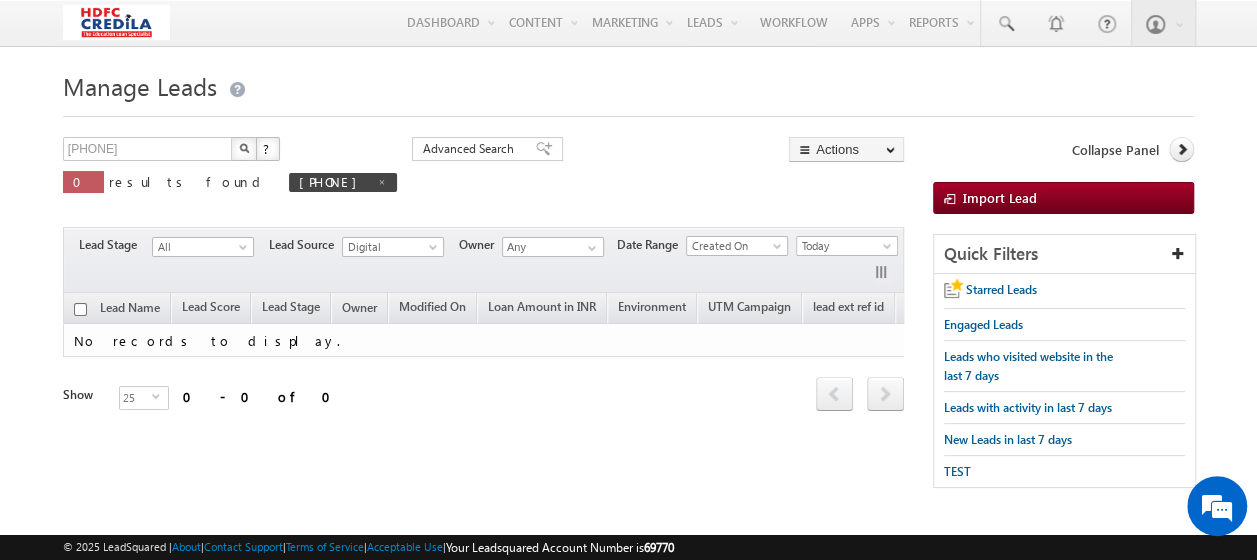 click at bounding box center [244, 148] 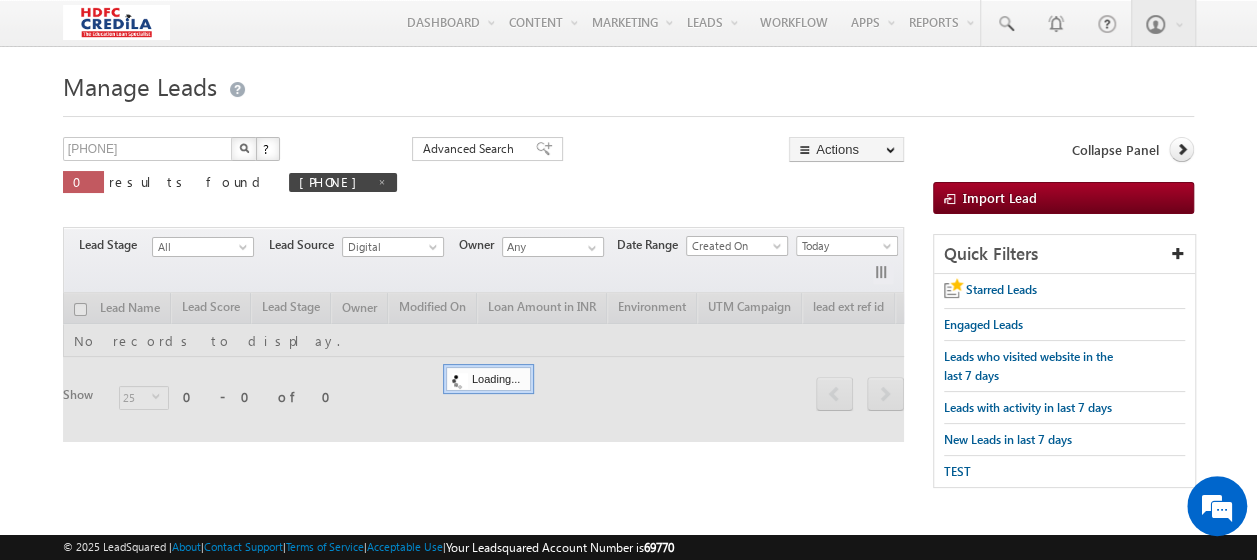 click at bounding box center (244, 148) 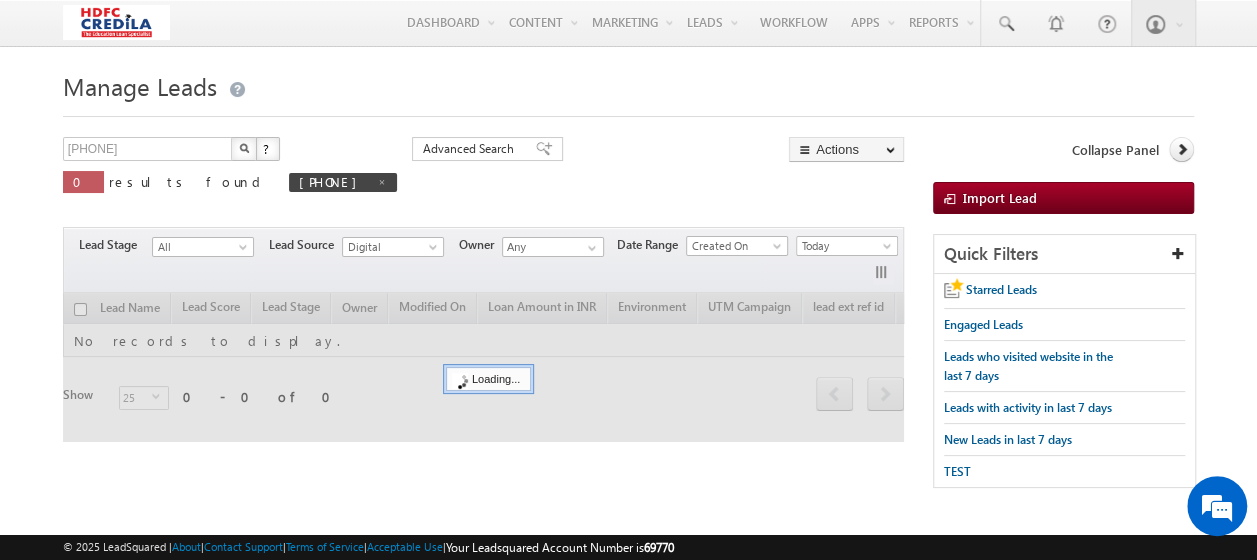 click at bounding box center (244, 148) 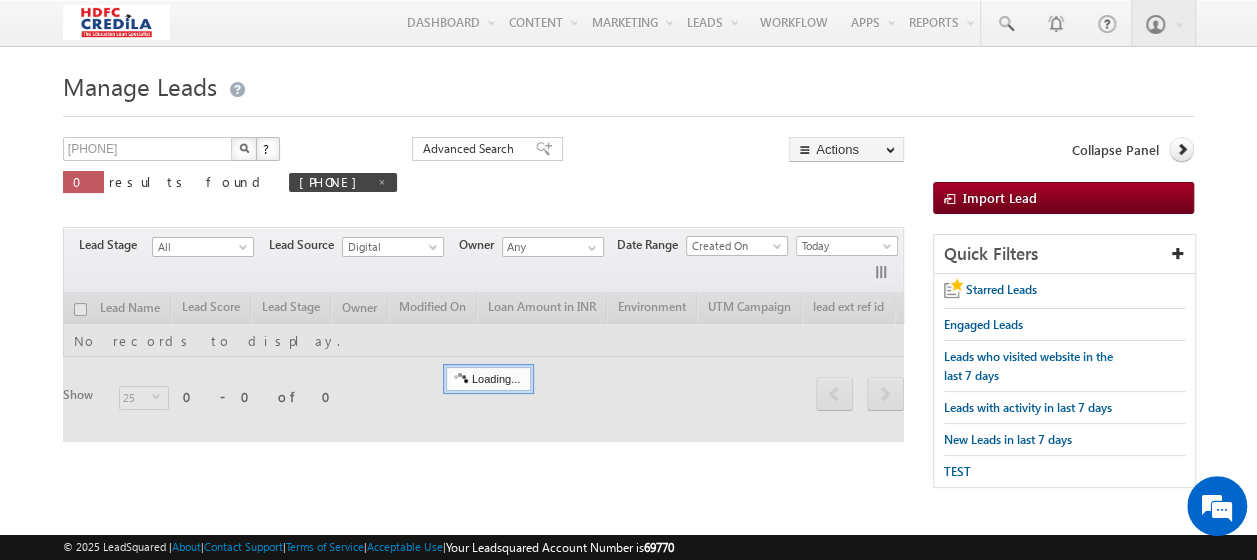 click at bounding box center [244, 148] 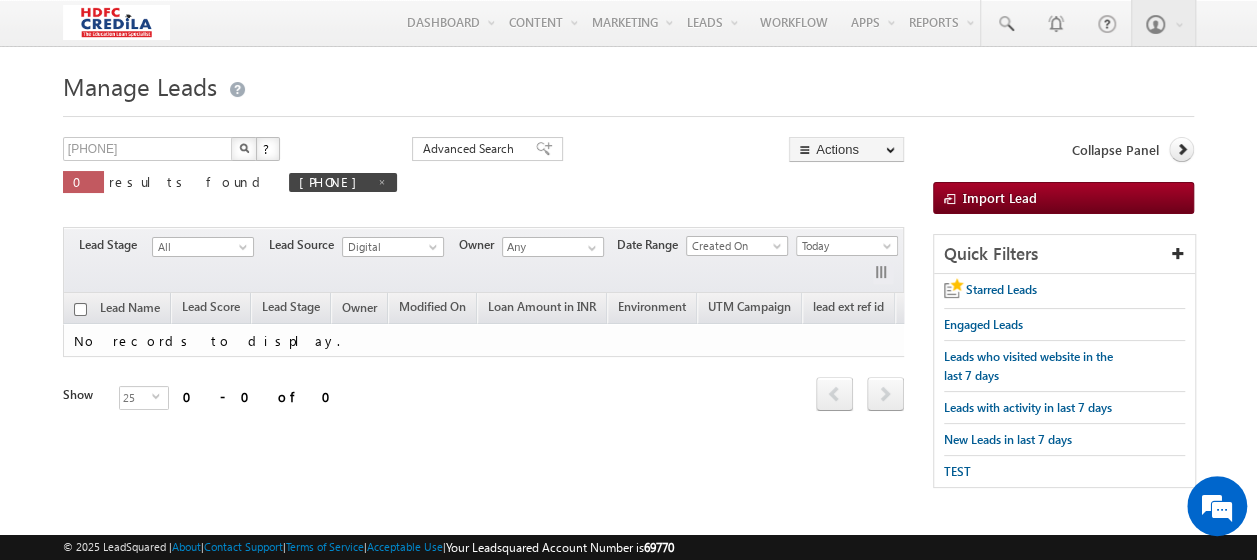 click at bounding box center [244, 148] 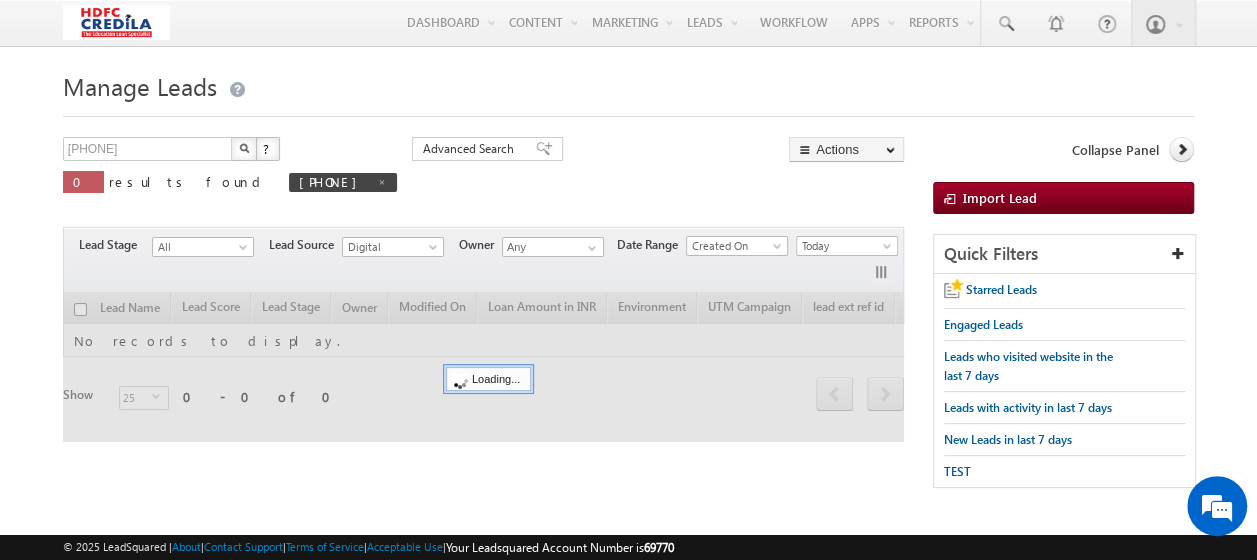 click at bounding box center [244, 148] 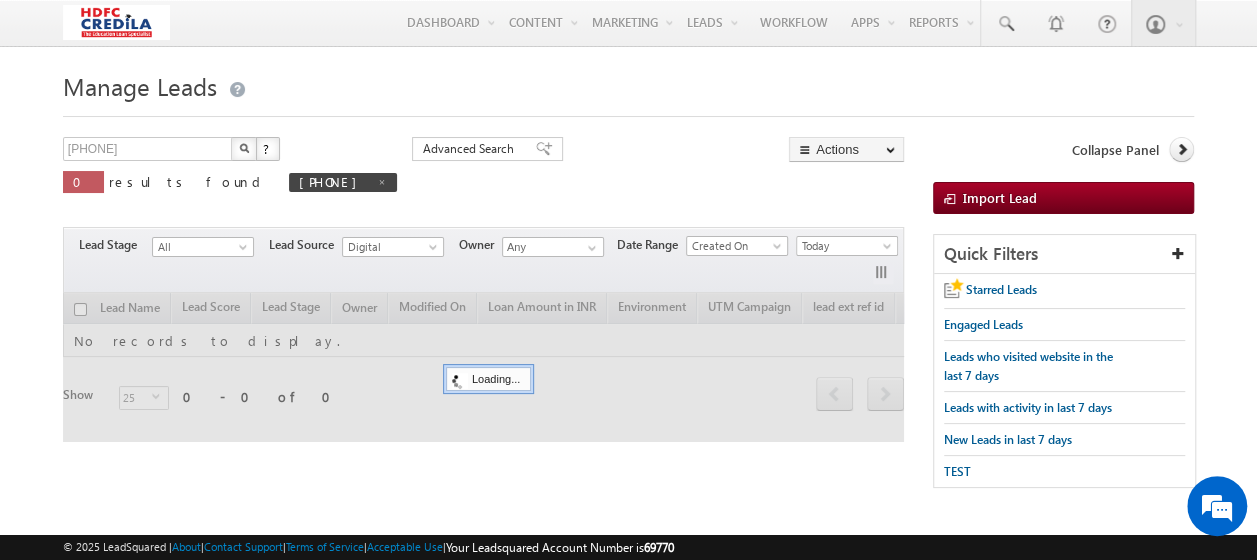 click at bounding box center (244, 148) 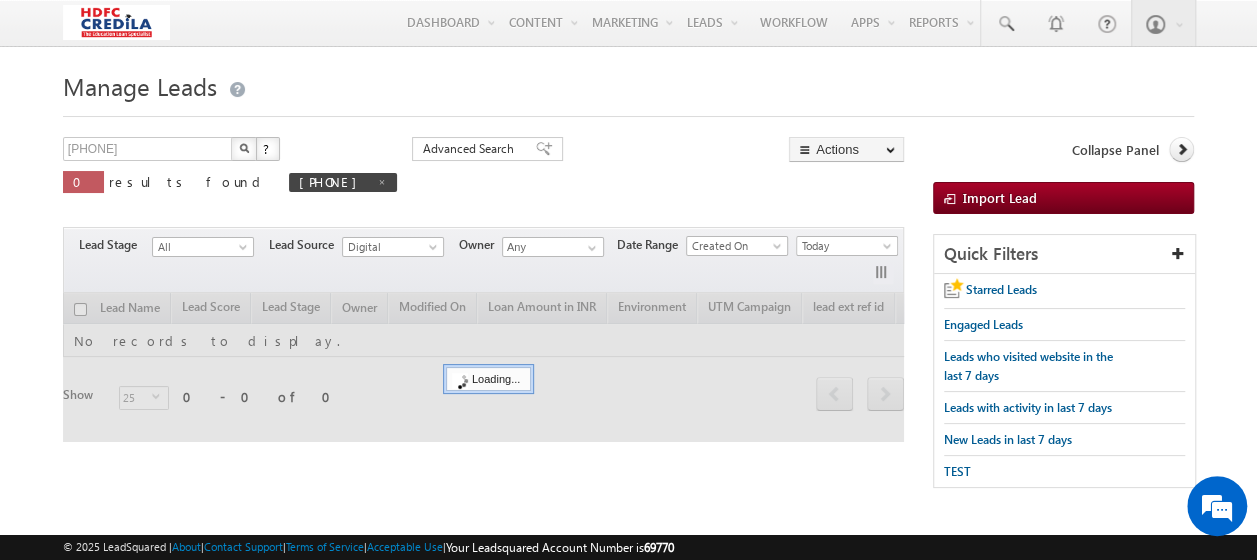 click at bounding box center [244, 148] 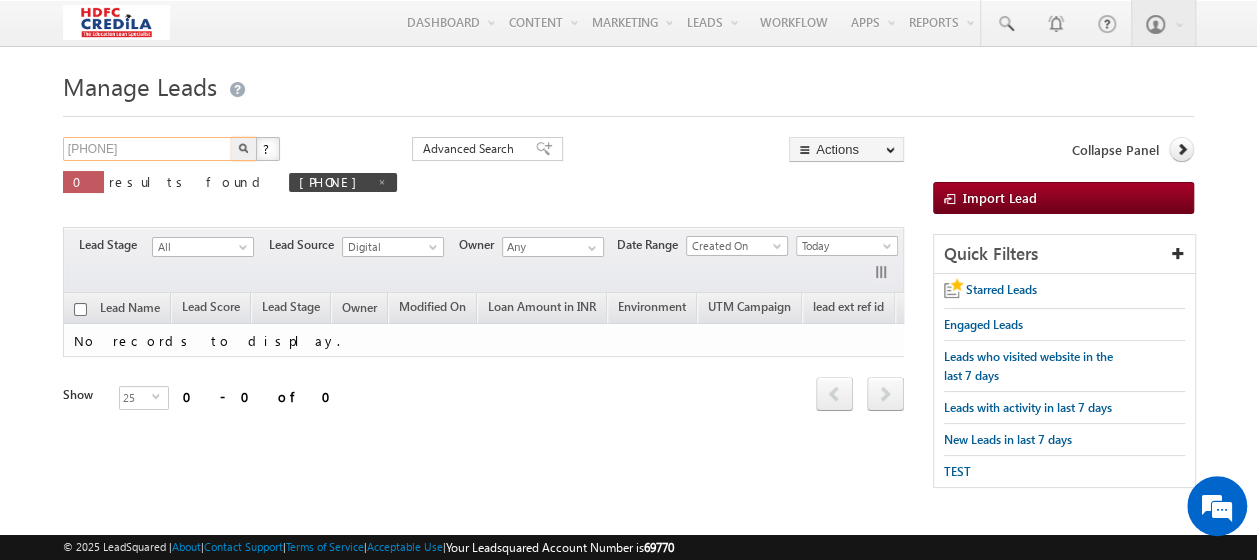 click on "[PHONE]" at bounding box center [148, 149] 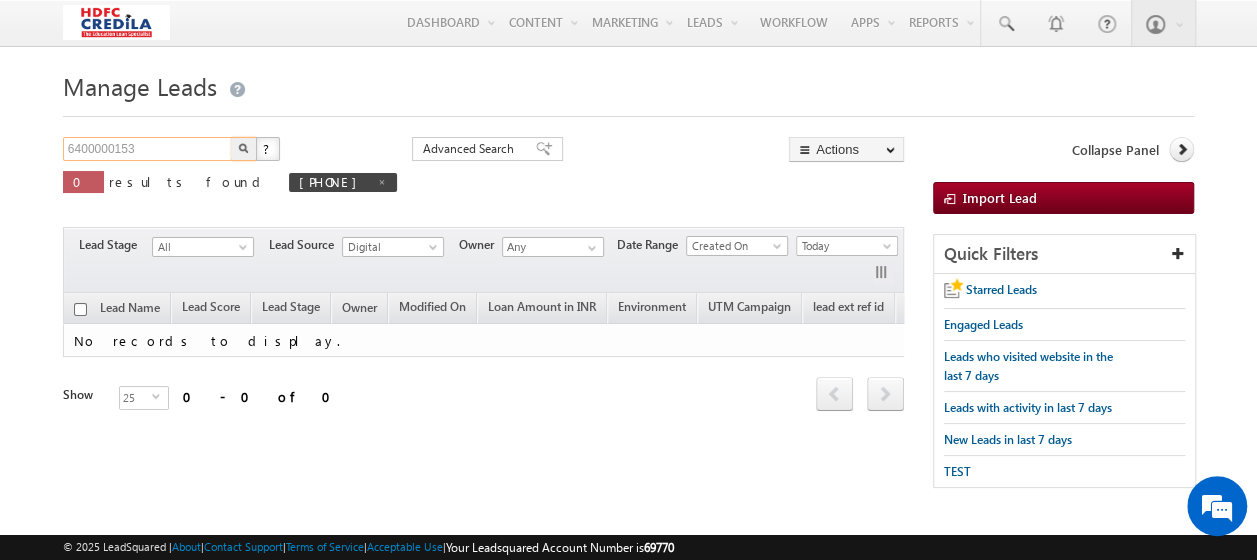 click on "6400000153" at bounding box center (148, 149) 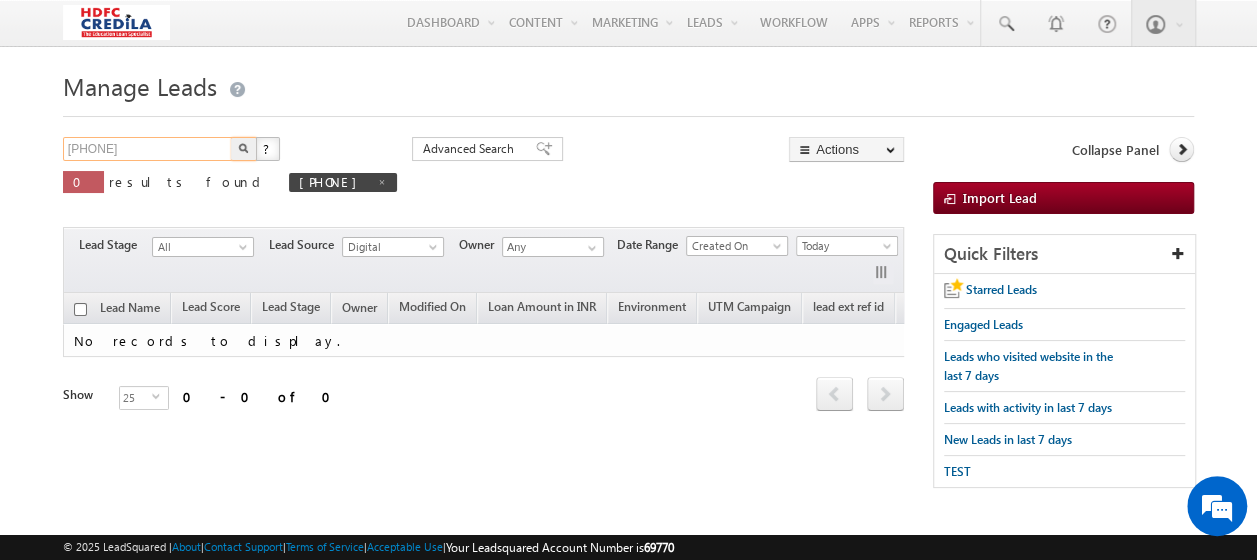 type on "[PHONE]" 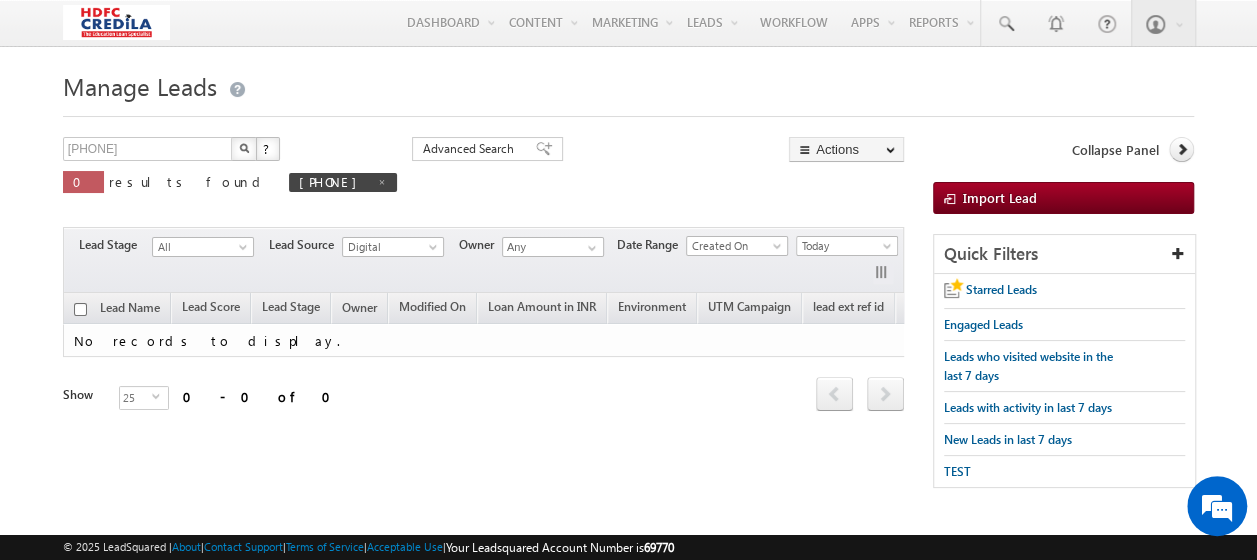 click at bounding box center (244, 149) 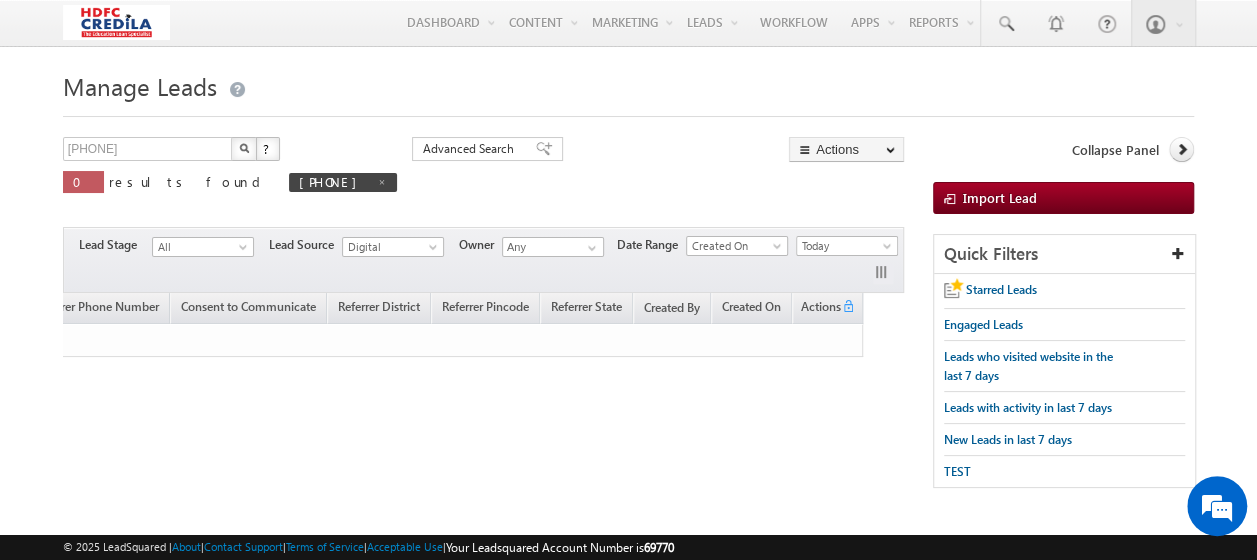 scroll, scrollTop: 0, scrollLeft: 0, axis: both 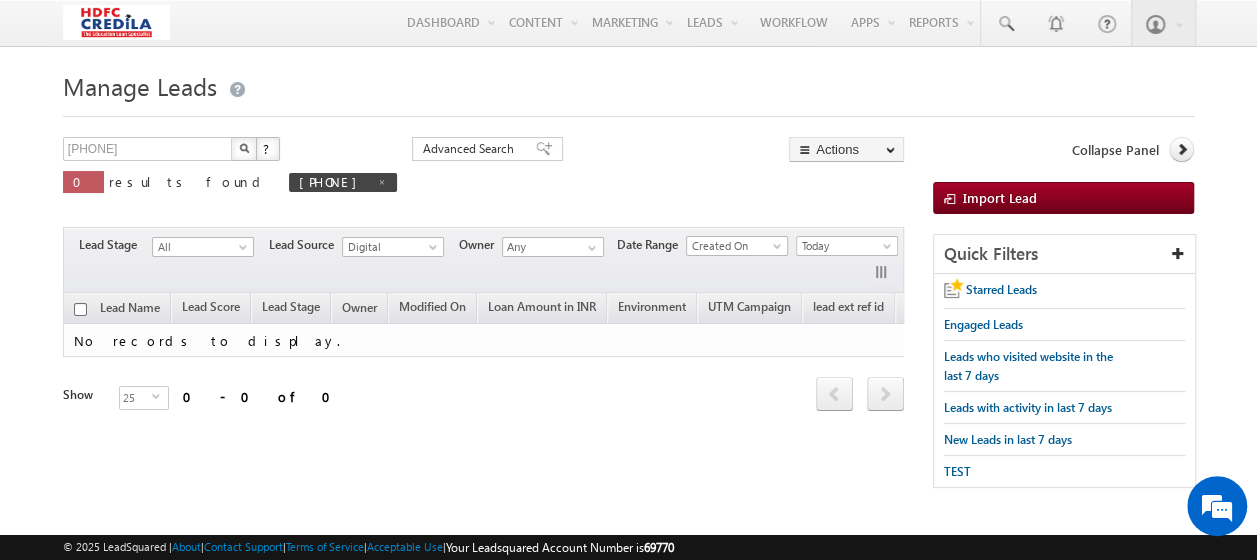 click at bounding box center [244, 149] 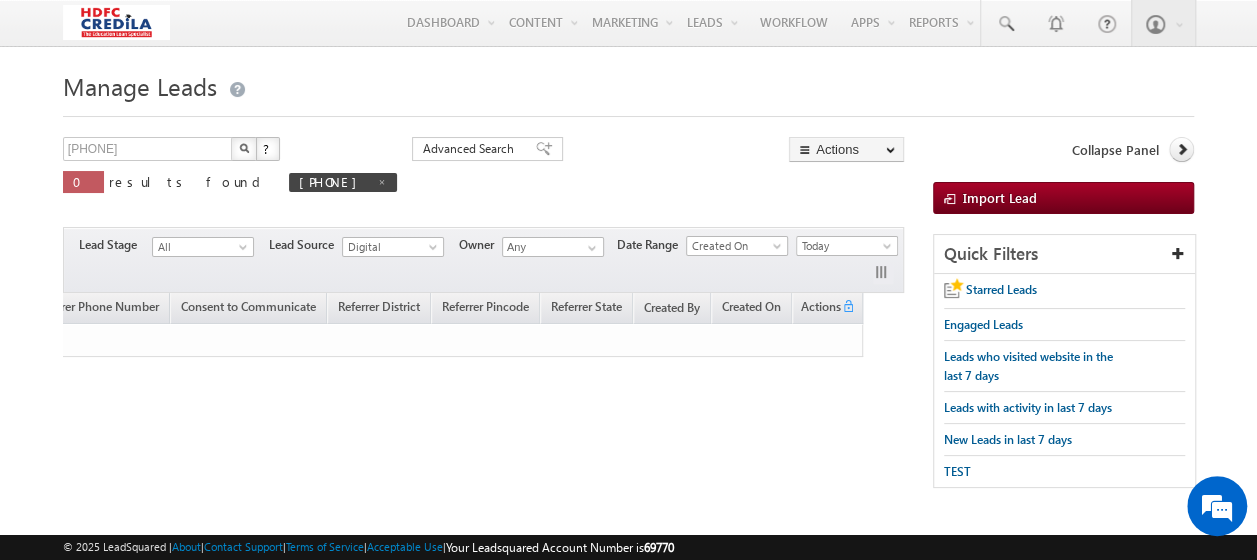 scroll, scrollTop: 0, scrollLeft: 0, axis: both 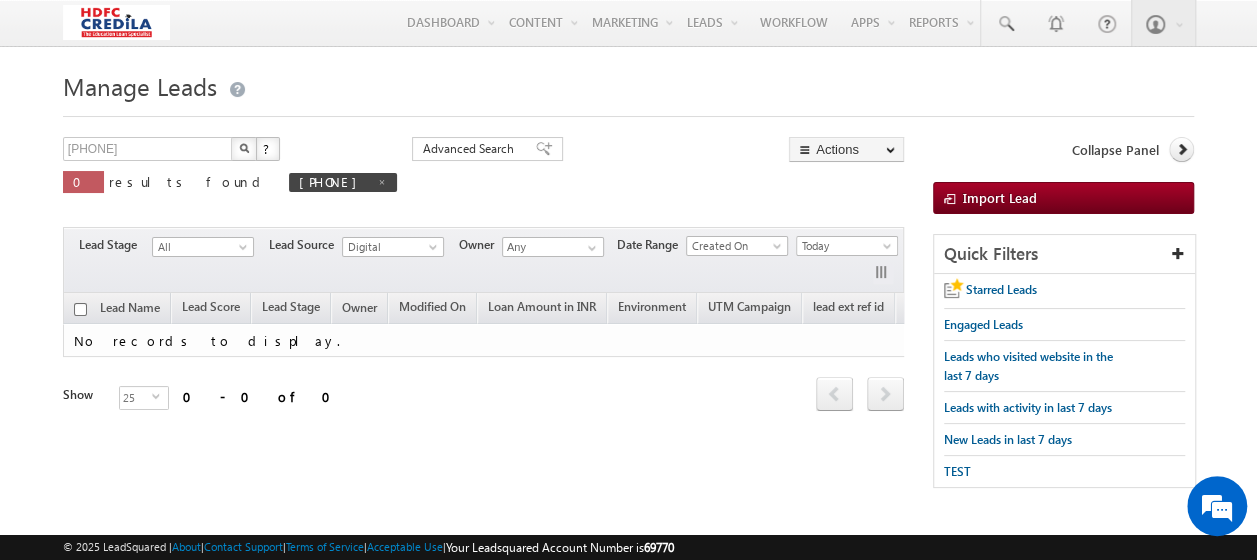 click at bounding box center [244, 148] 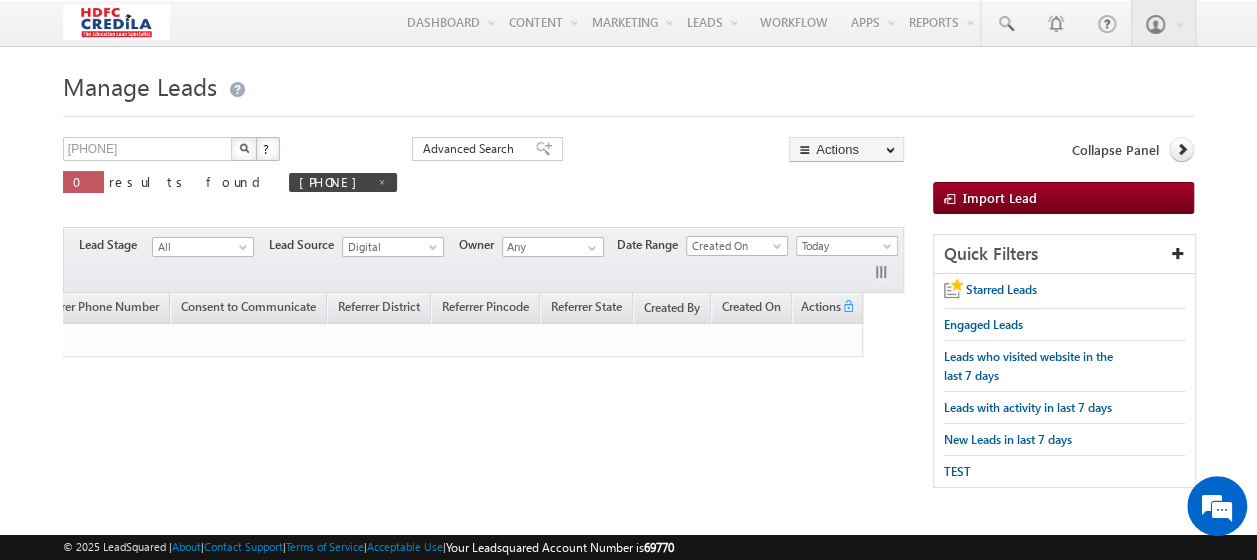 scroll, scrollTop: 0, scrollLeft: 0, axis: both 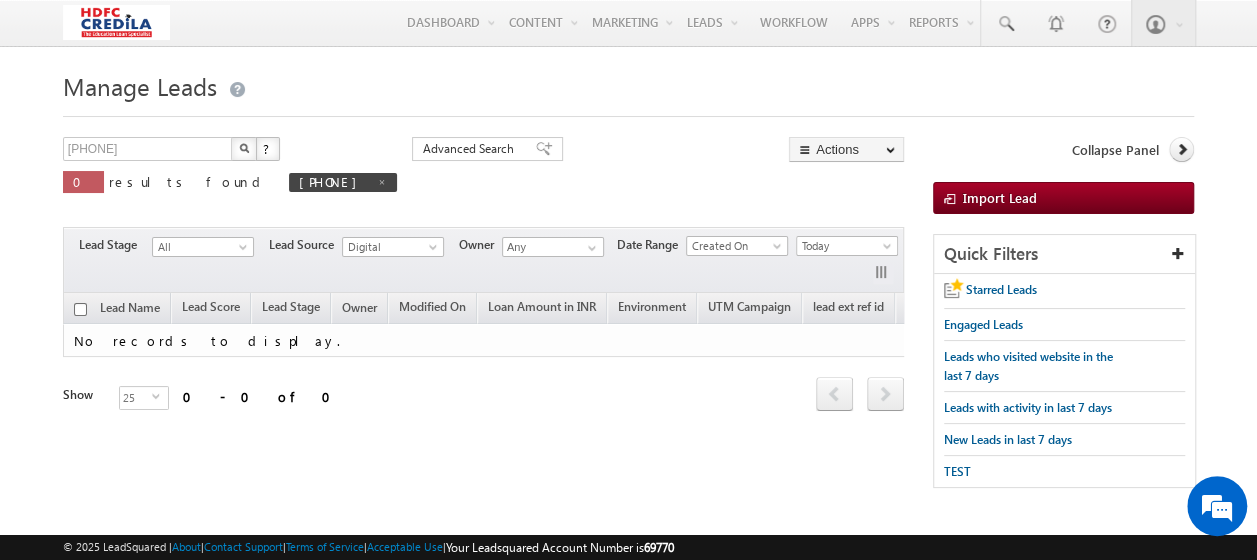 click at bounding box center (244, 149) 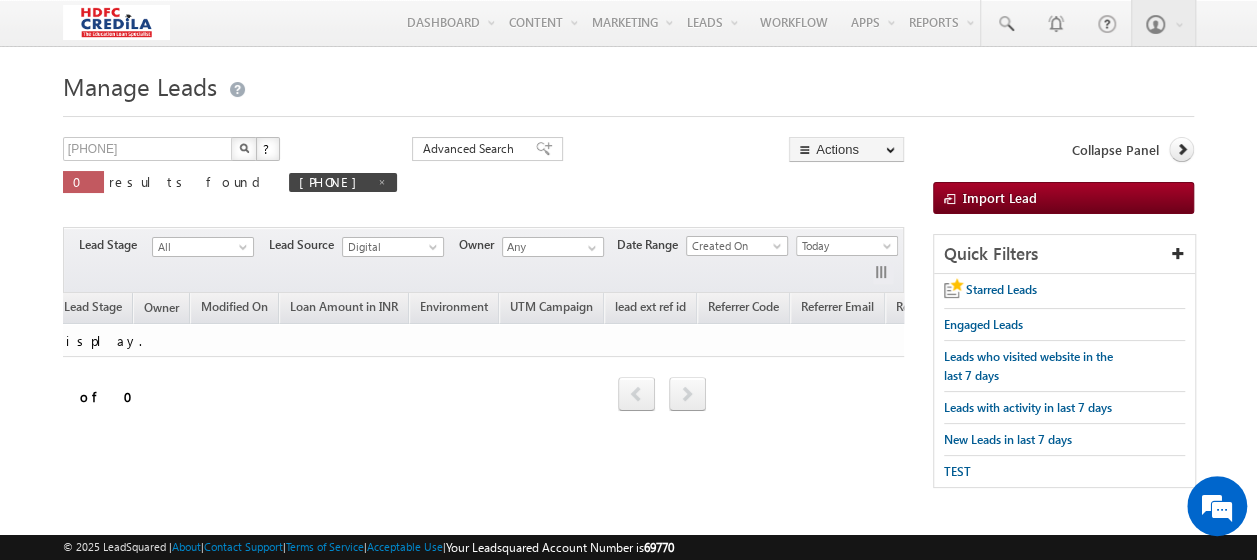 scroll, scrollTop: 0, scrollLeft: 0, axis: both 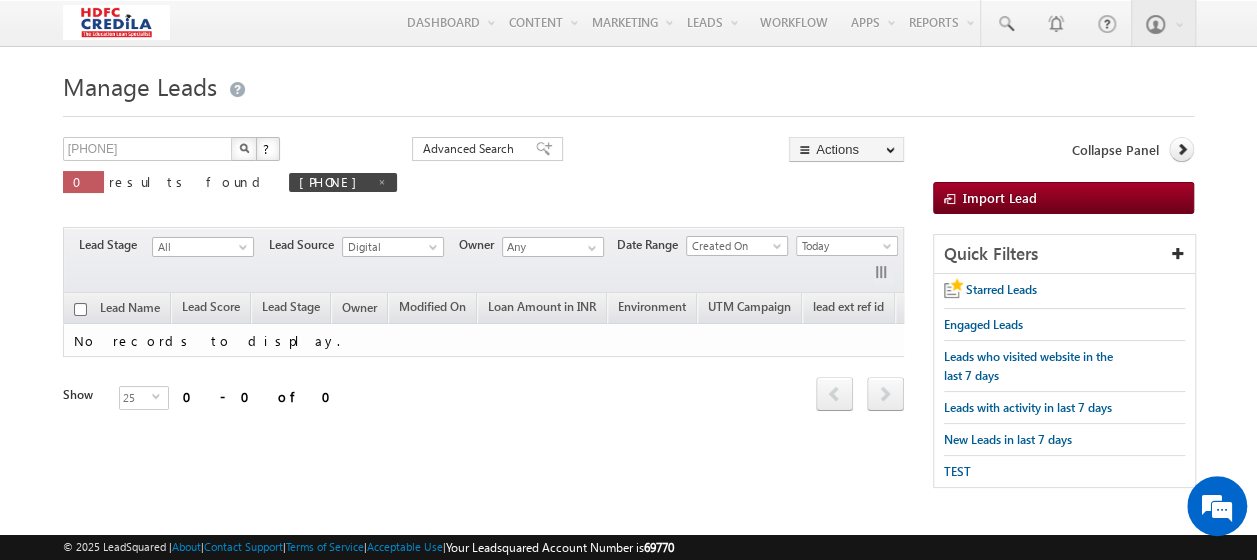 click at bounding box center (244, 149) 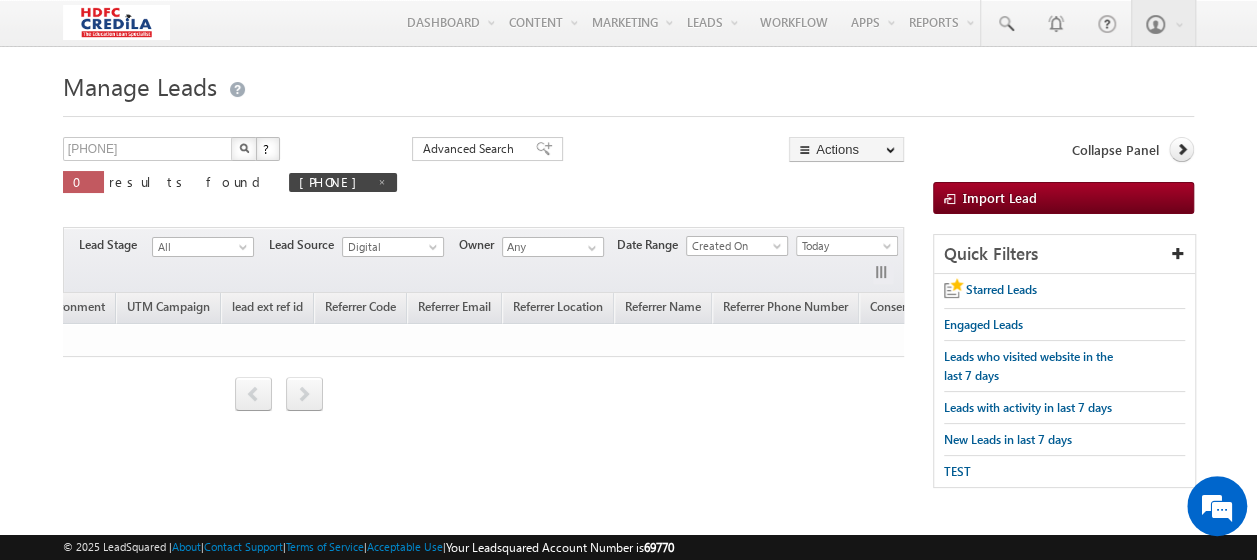 scroll, scrollTop: 0, scrollLeft: 0, axis: both 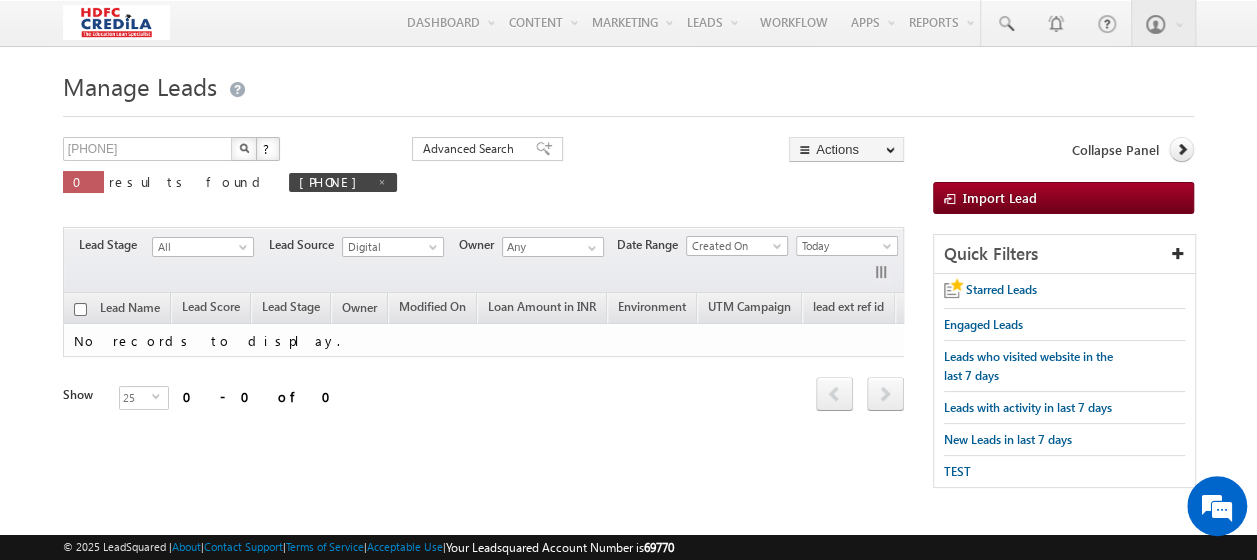 click at bounding box center [244, 148] 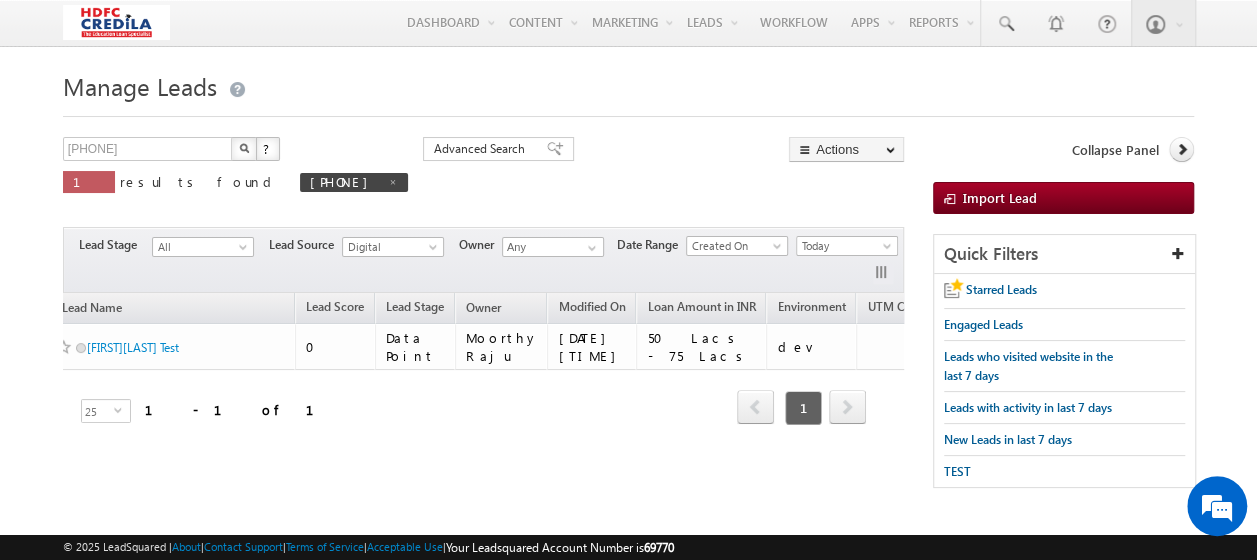 scroll, scrollTop: 0, scrollLeft: 0, axis: both 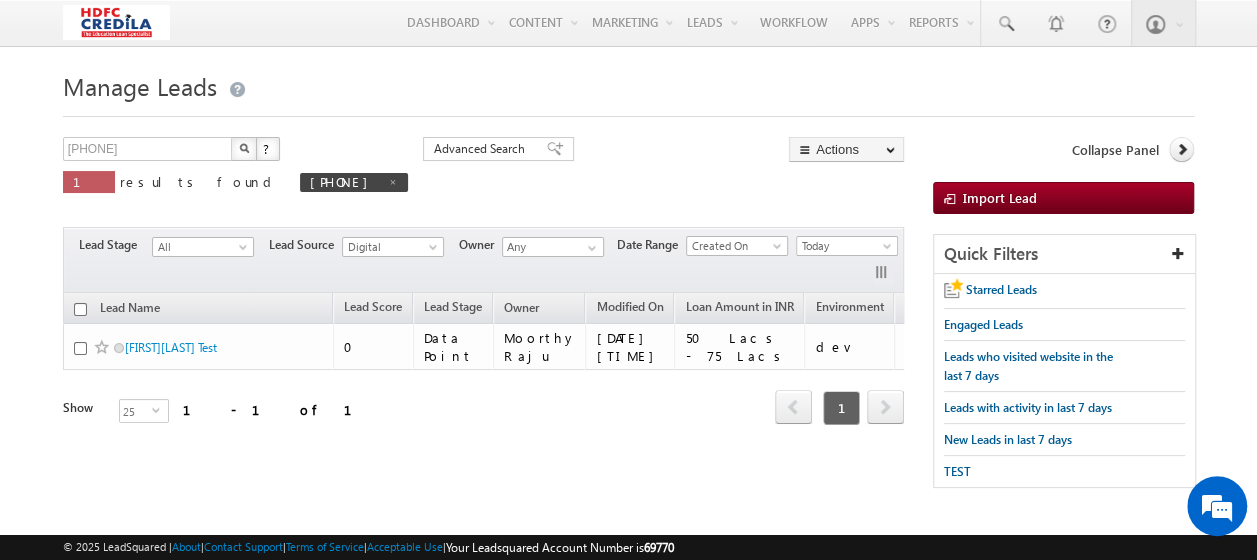 click on "[PHONE] X ?   1 results found         [PHONE]
Advanced Search
Advanced Search
Advanced search results" at bounding box center [628, 322] 